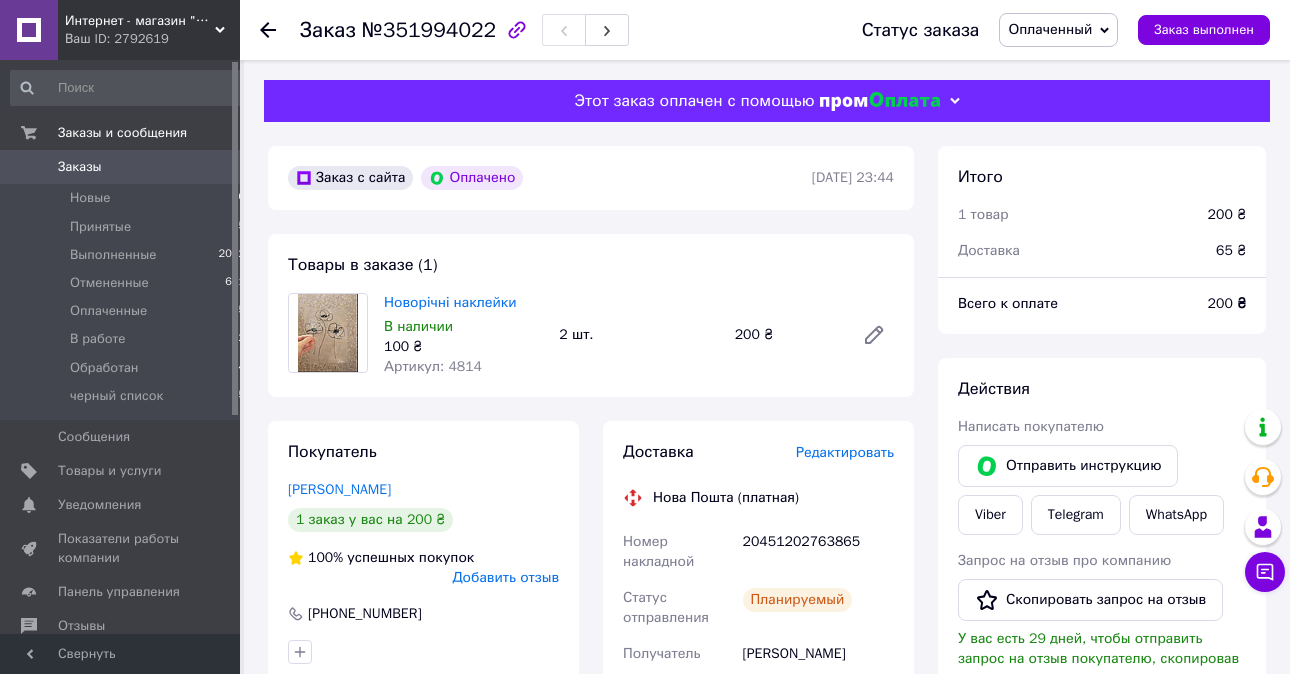 scroll, scrollTop: 0, scrollLeft: 0, axis: both 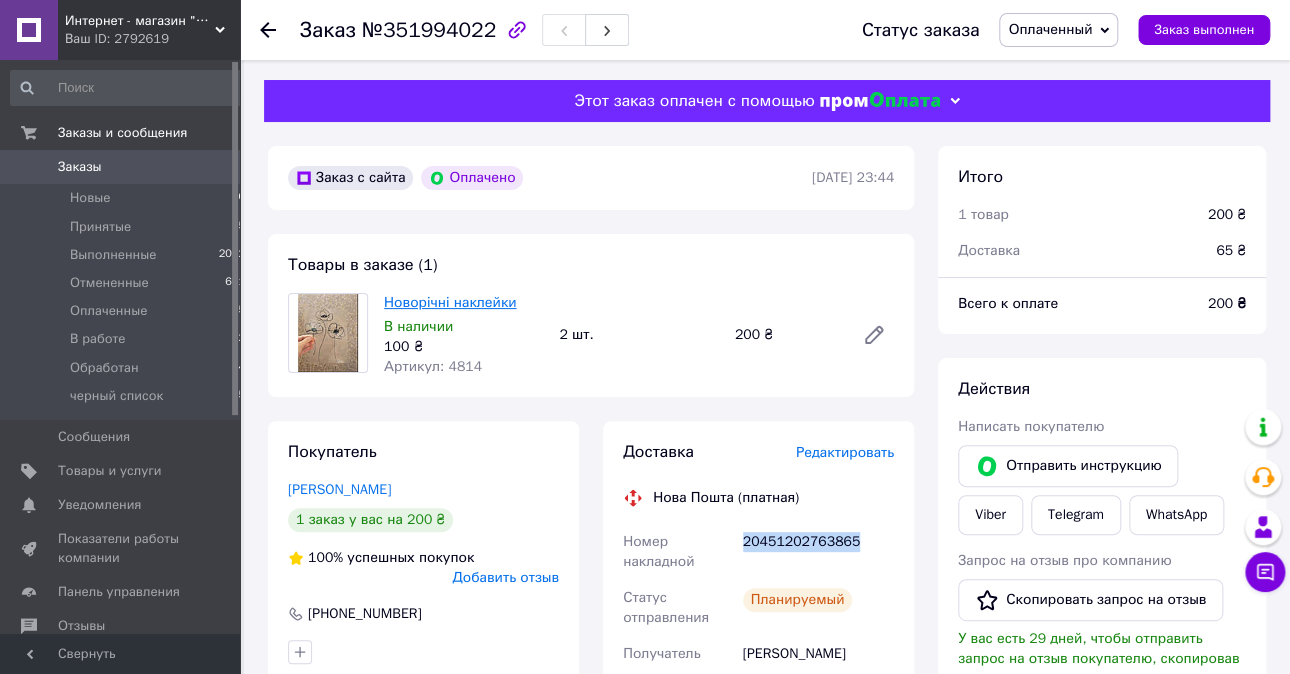 click on "Новорічні наклейки" at bounding box center [450, 302] 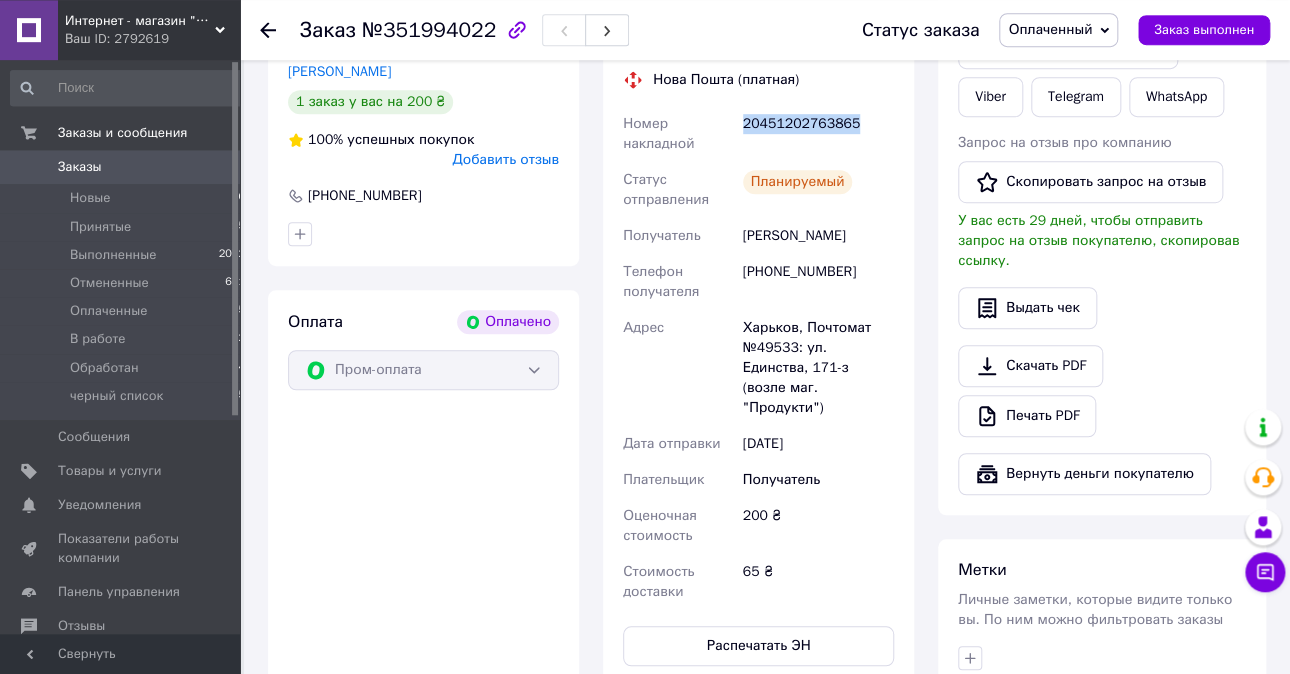 scroll, scrollTop: 422, scrollLeft: 0, axis: vertical 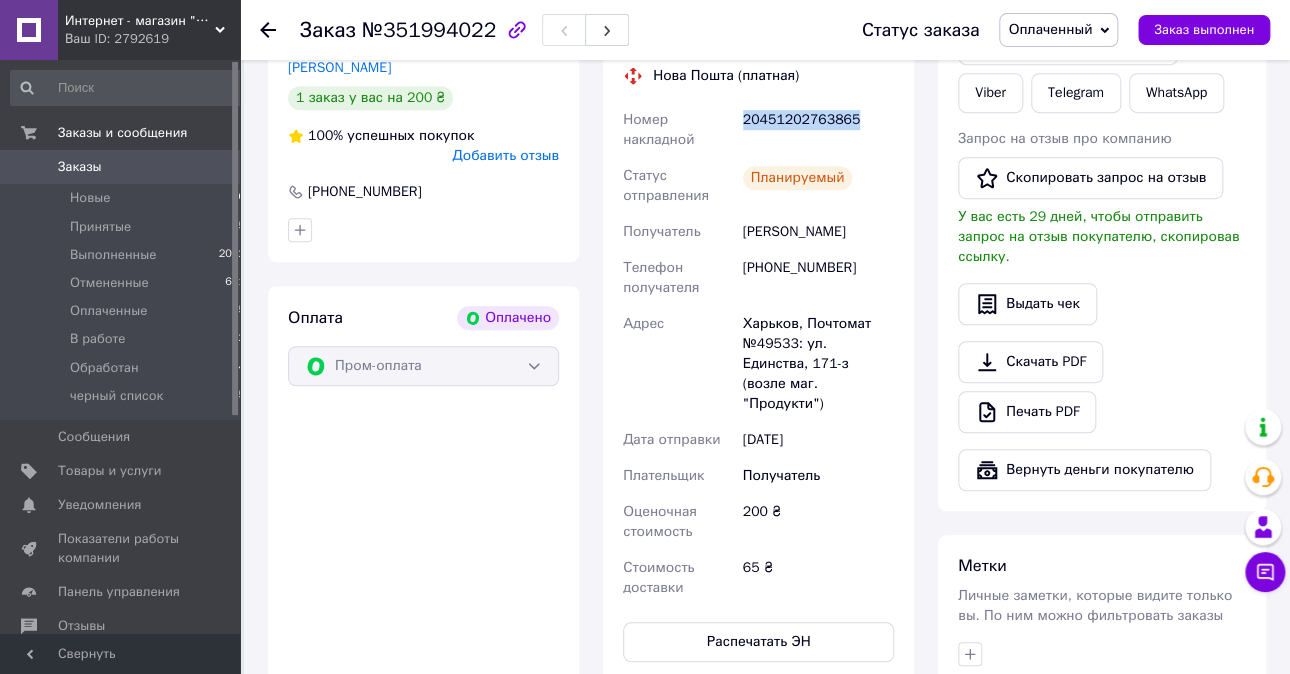 click on "Заказы" at bounding box center [80, 167] 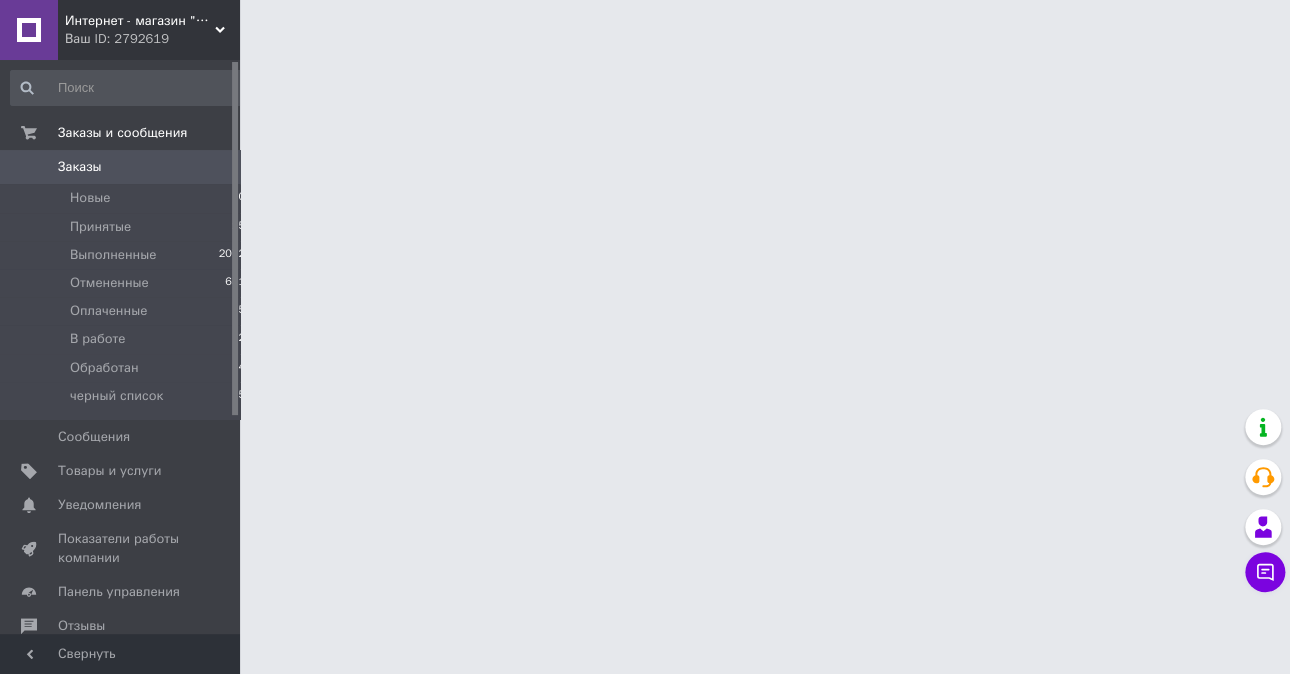scroll, scrollTop: 0, scrollLeft: 0, axis: both 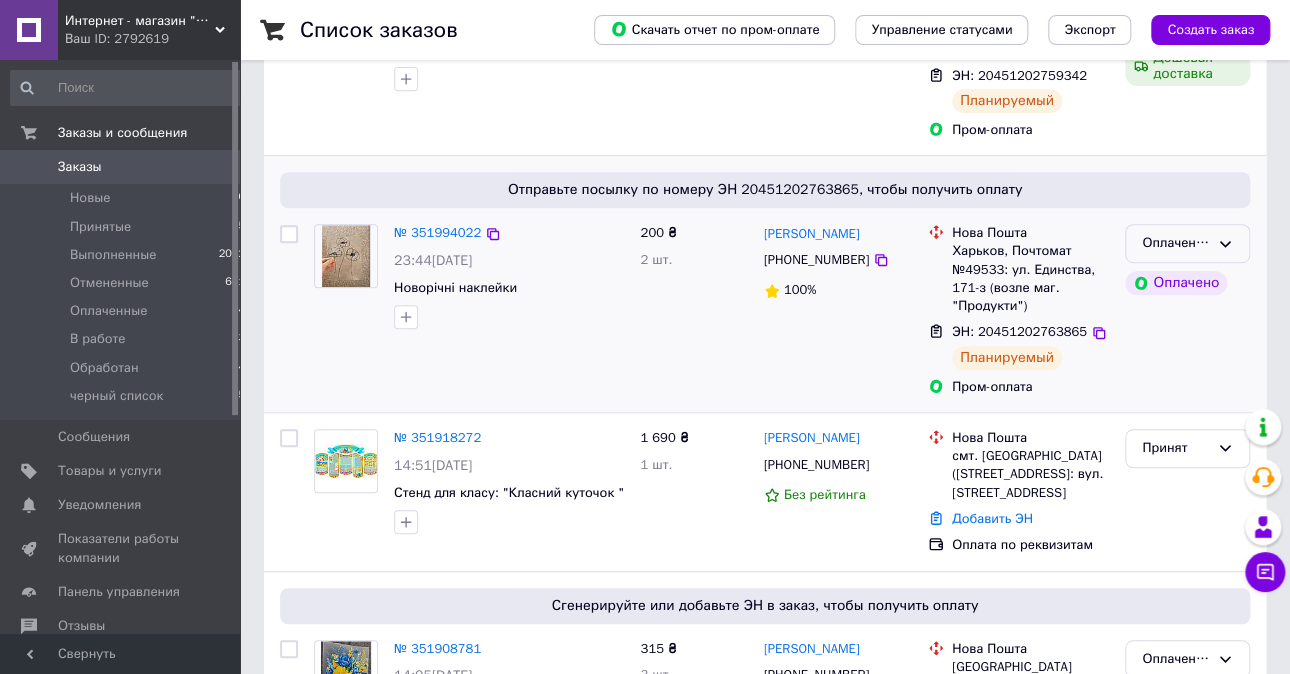 click 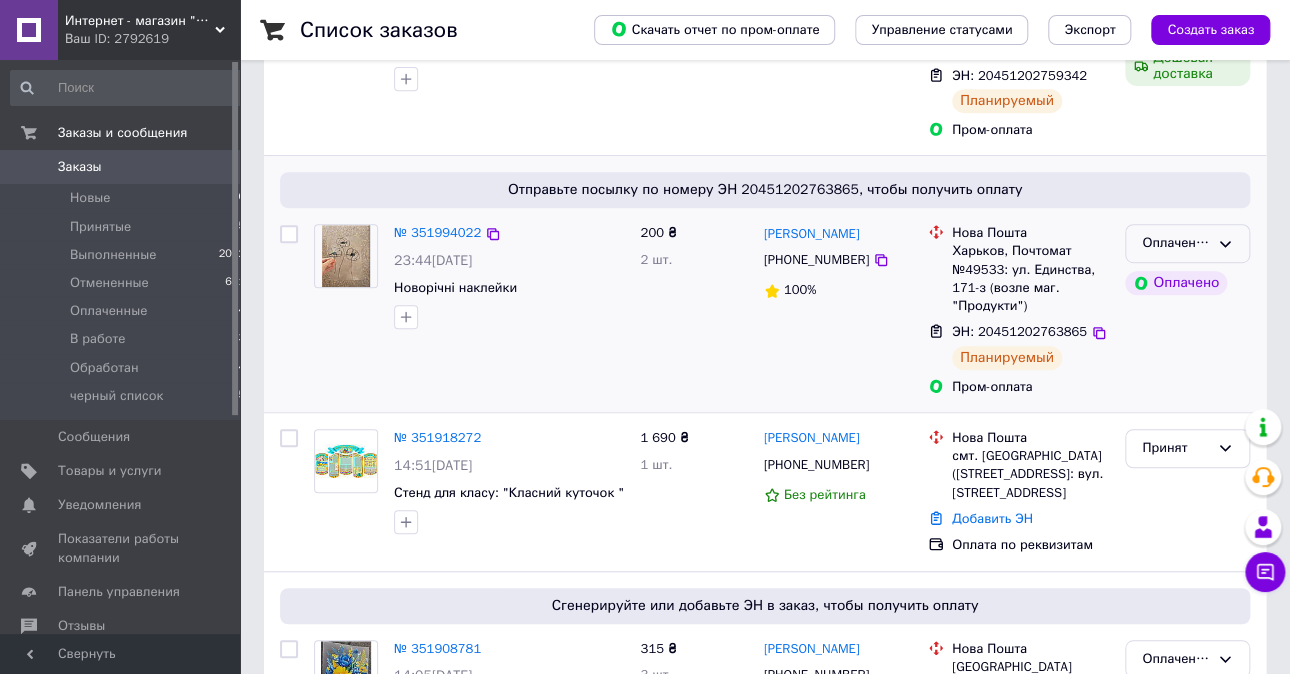 click 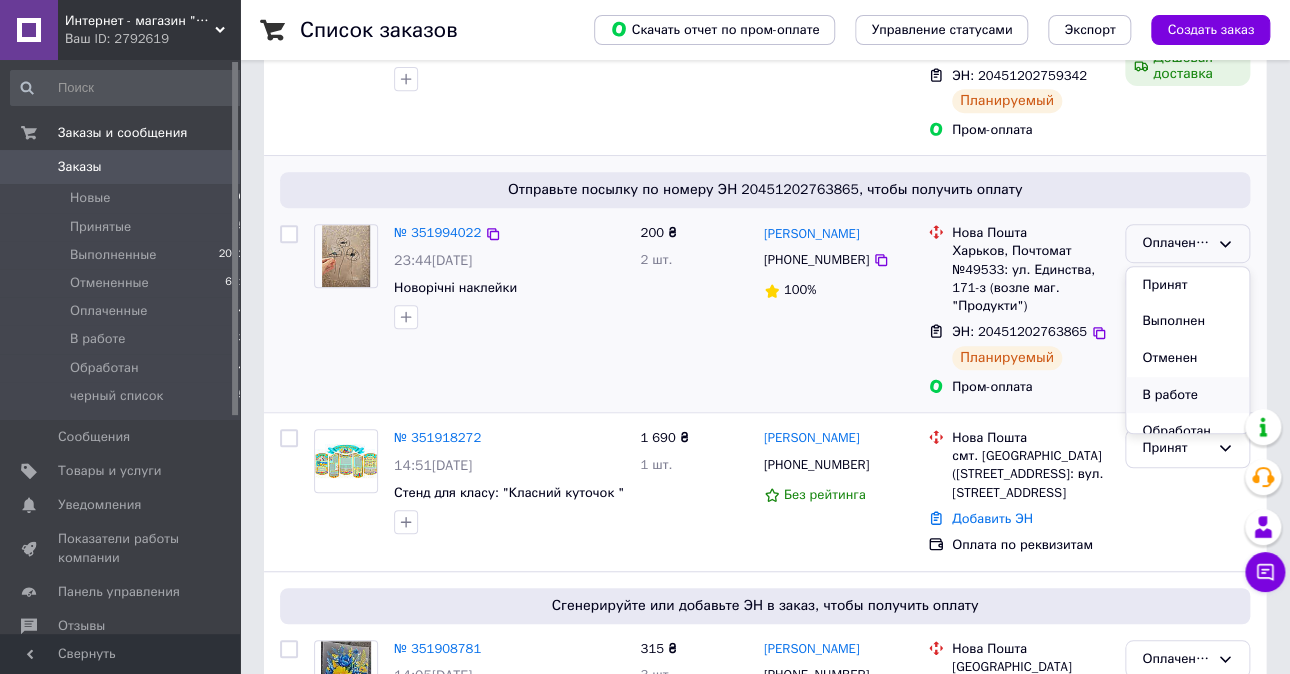 click on "В работе" at bounding box center (1187, 395) 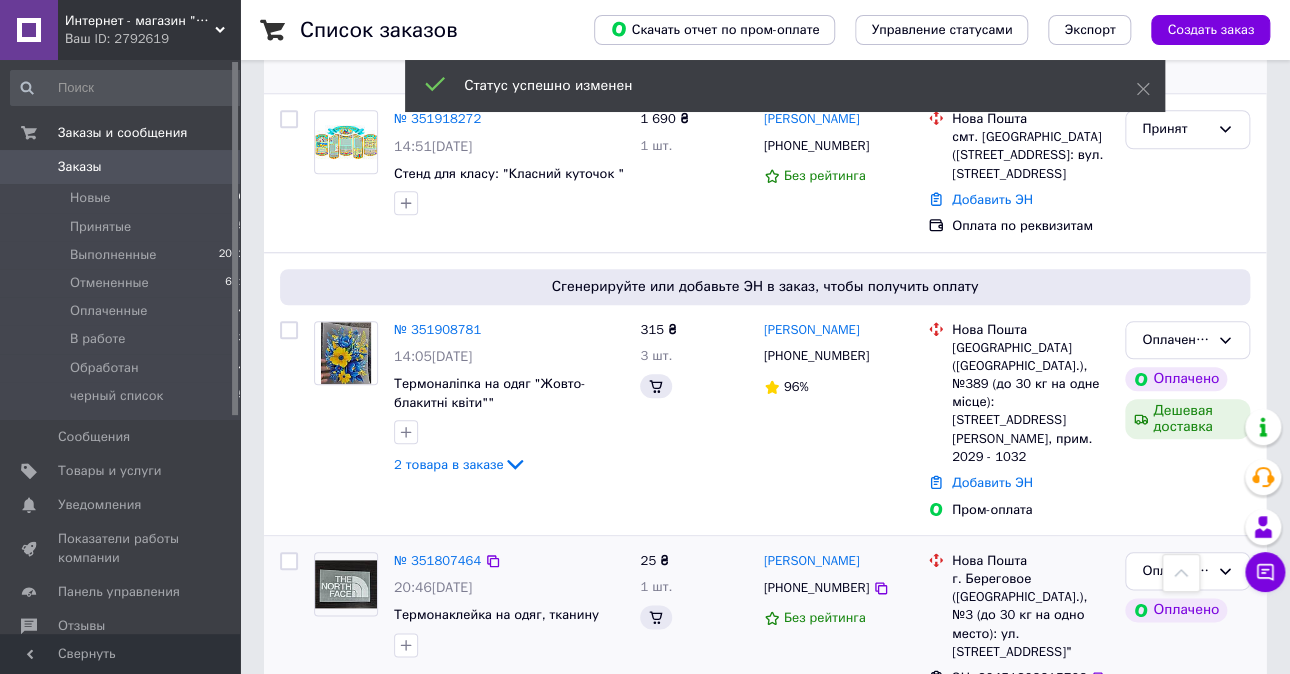 scroll, scrollTop: 739, scrollLeft: 0, axis: vertical 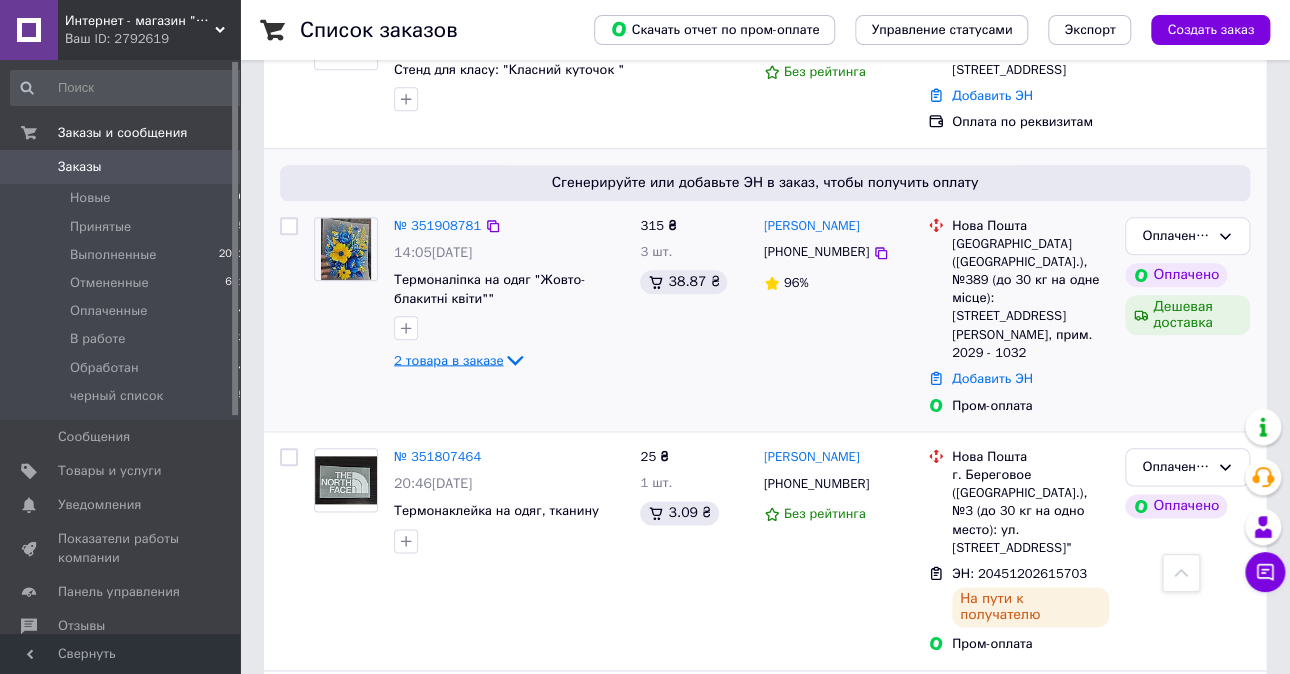click on "2 товара в заказе" at bounding box center (448, 359) 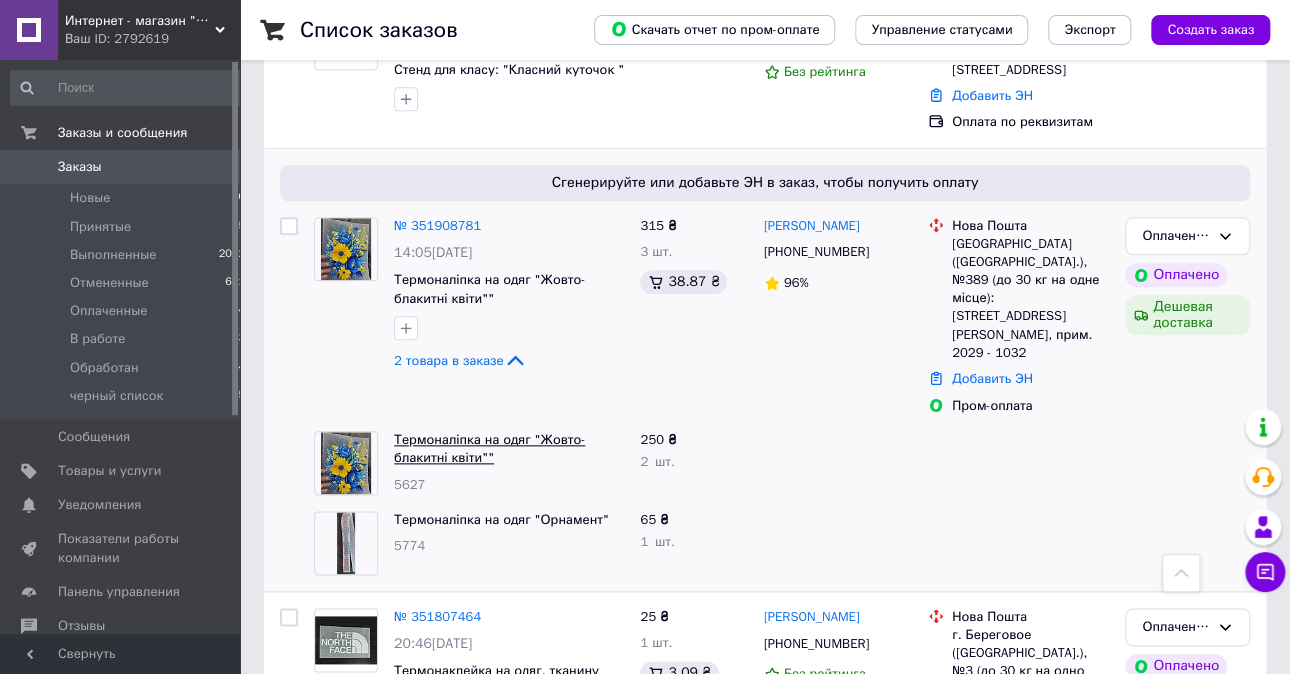 click on "Термоналіпка на одяг "Жовто-блакитні квіти""" at bounding box center (489, 449) 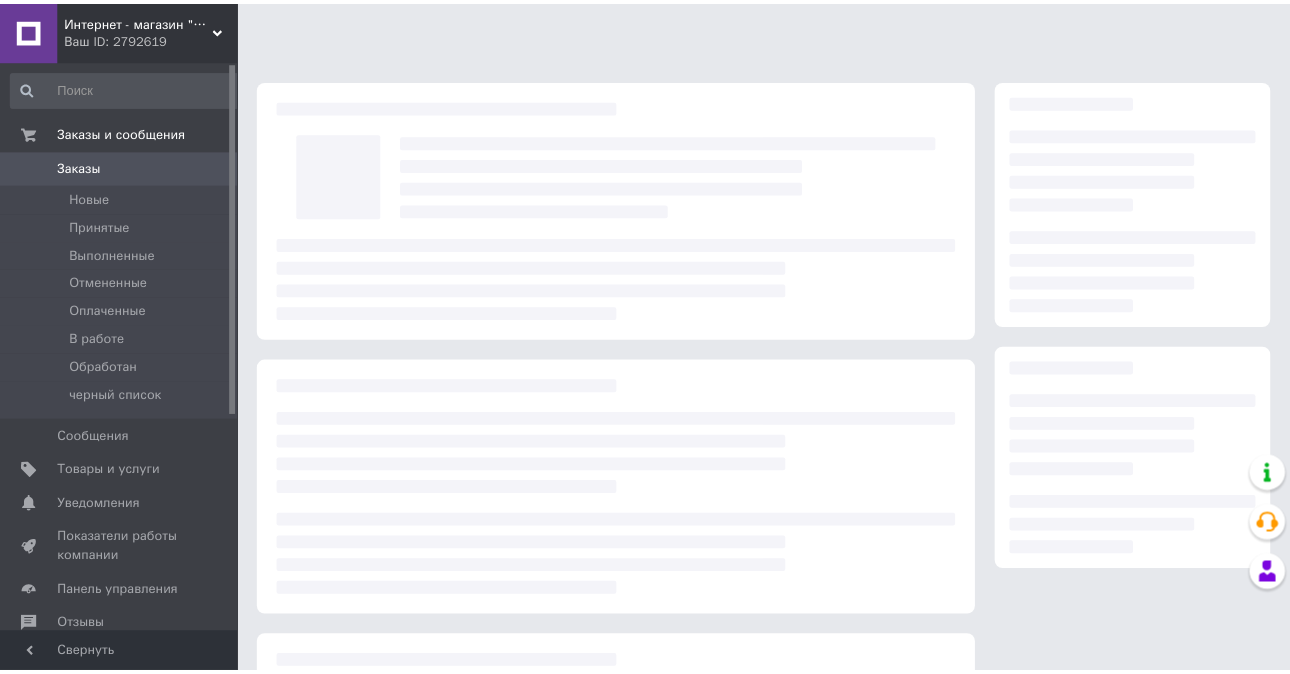 scroll, scrollTop: 0, scrollLeft: 0, axis: both 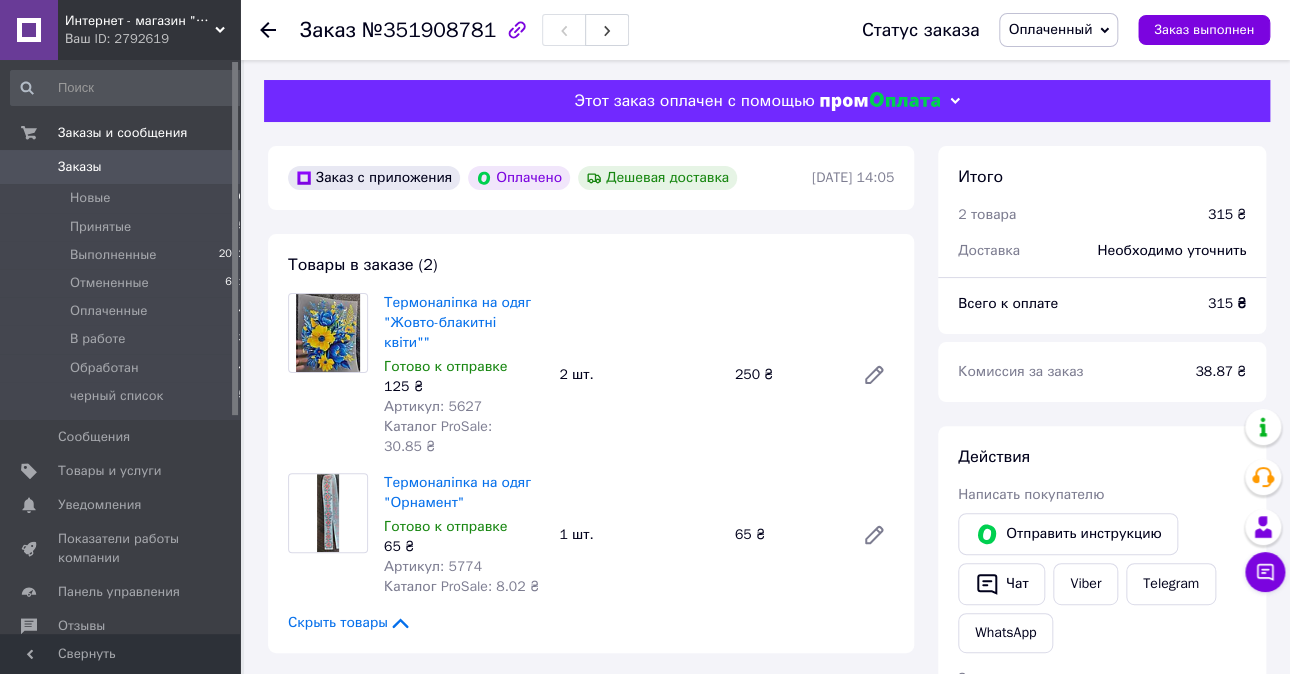 click at bounding box center [328, 333] 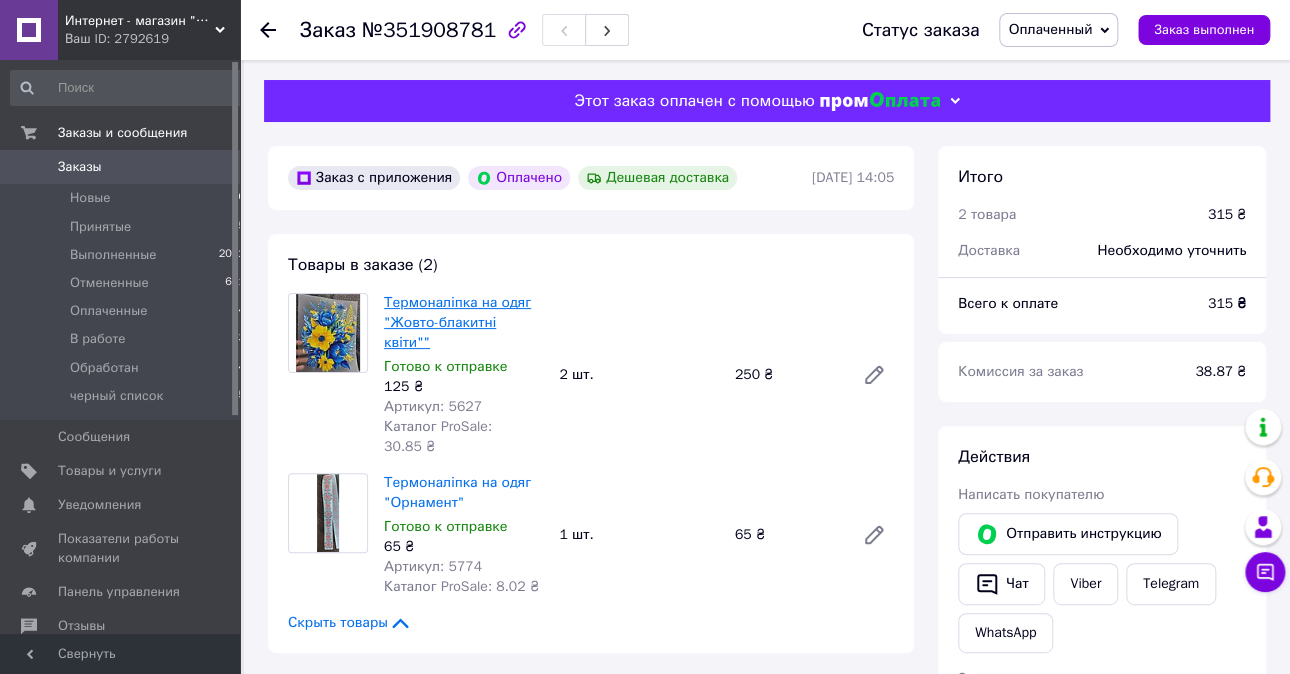 click on "Термоналіпка на одяг "Жовто-блакитні квіти""" at bounding box center (457, 322) 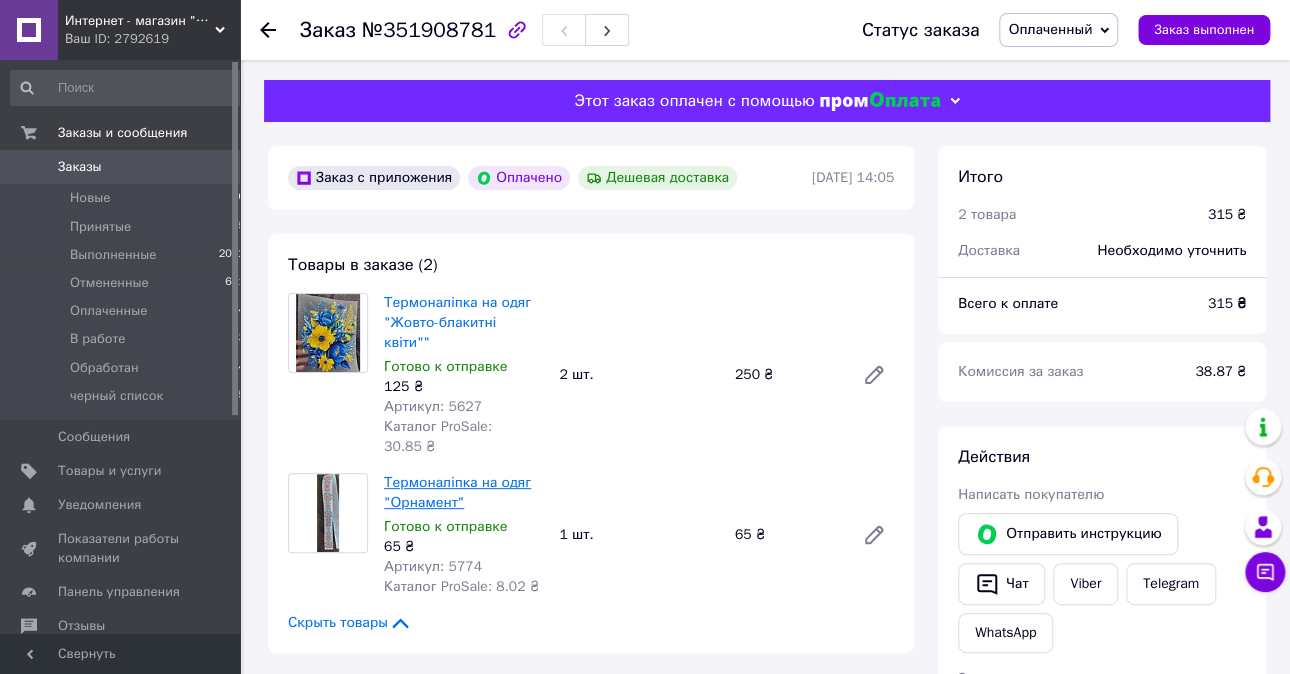 click on "Термоналіпка на одяг "Орнамент"" at bounding box center (457, 492) 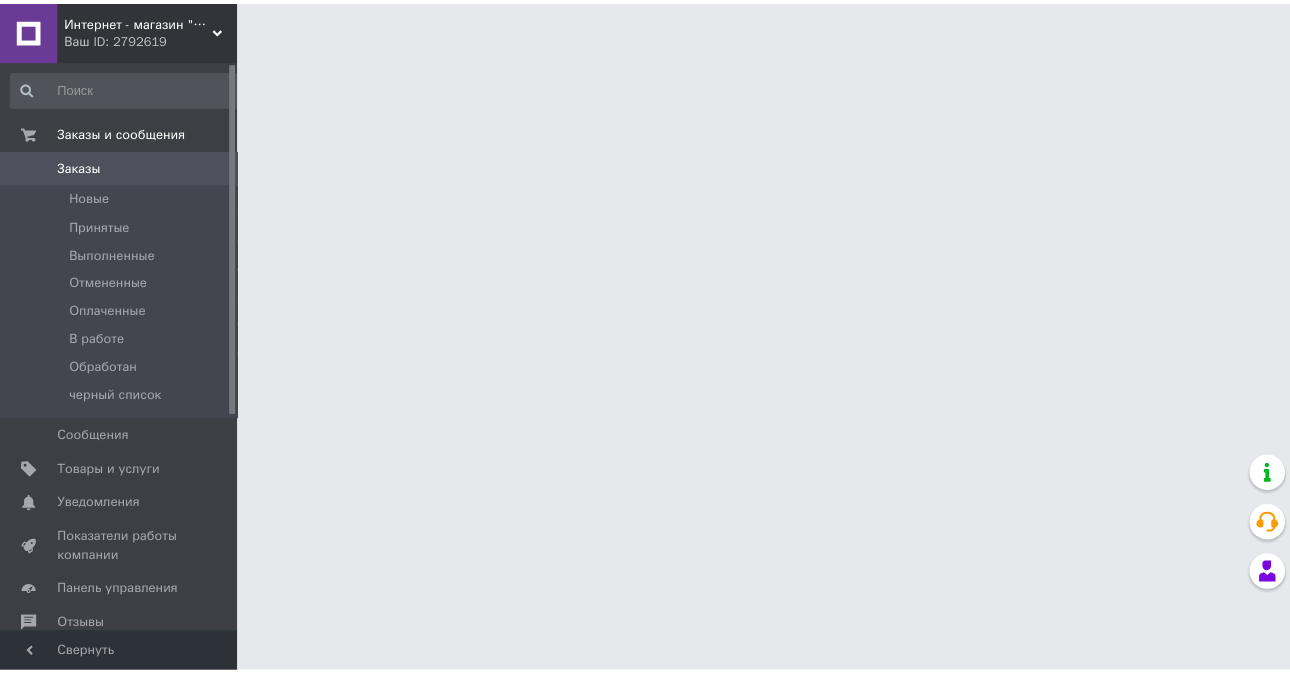 scroll, scrollTop: 0, scrollLeft: 0, axis: both 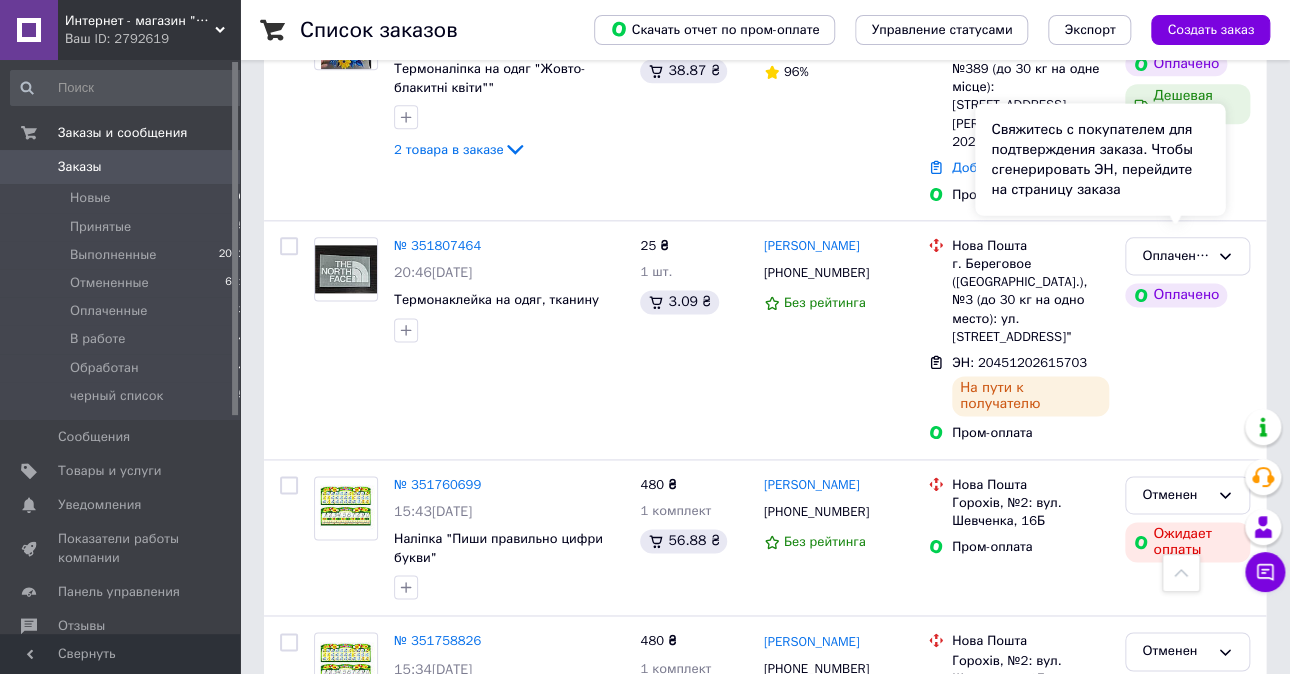 click on "Свяжитесь с покупателем для подтверждения заказа.
Чтобы сгенерировать ЭН, перейдите на страницу заказа" at bounding box center [1100, 159] 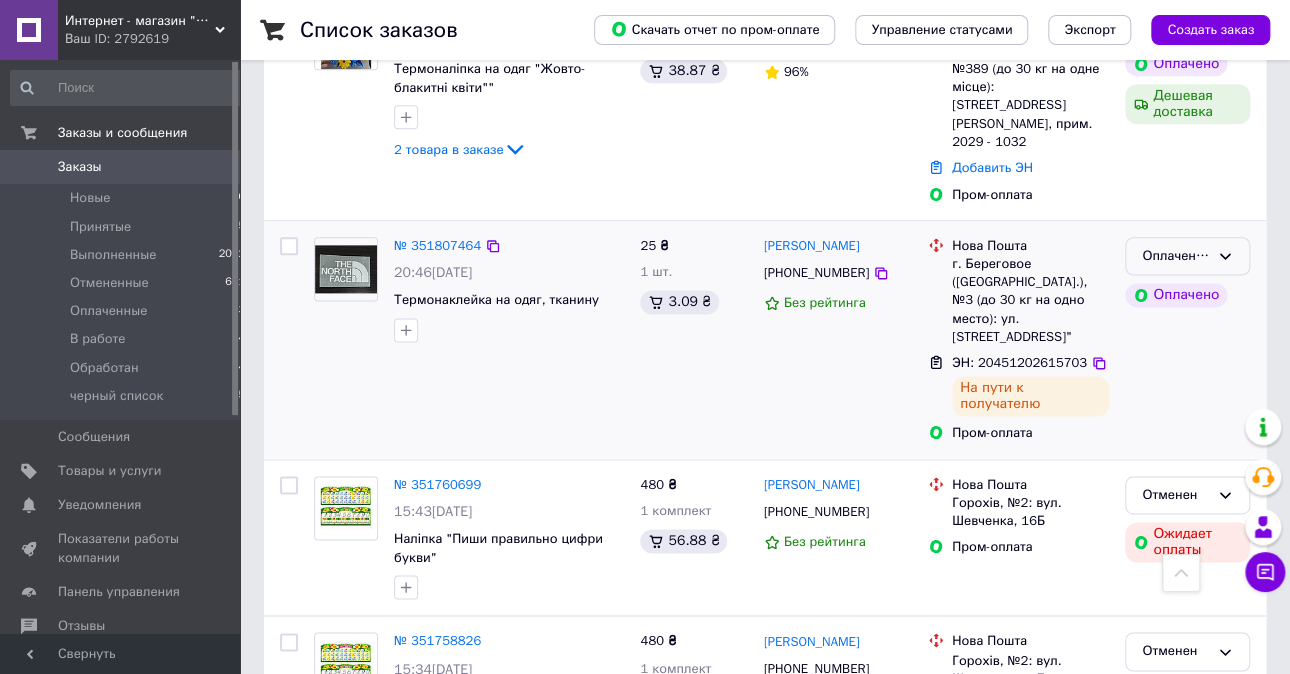 click 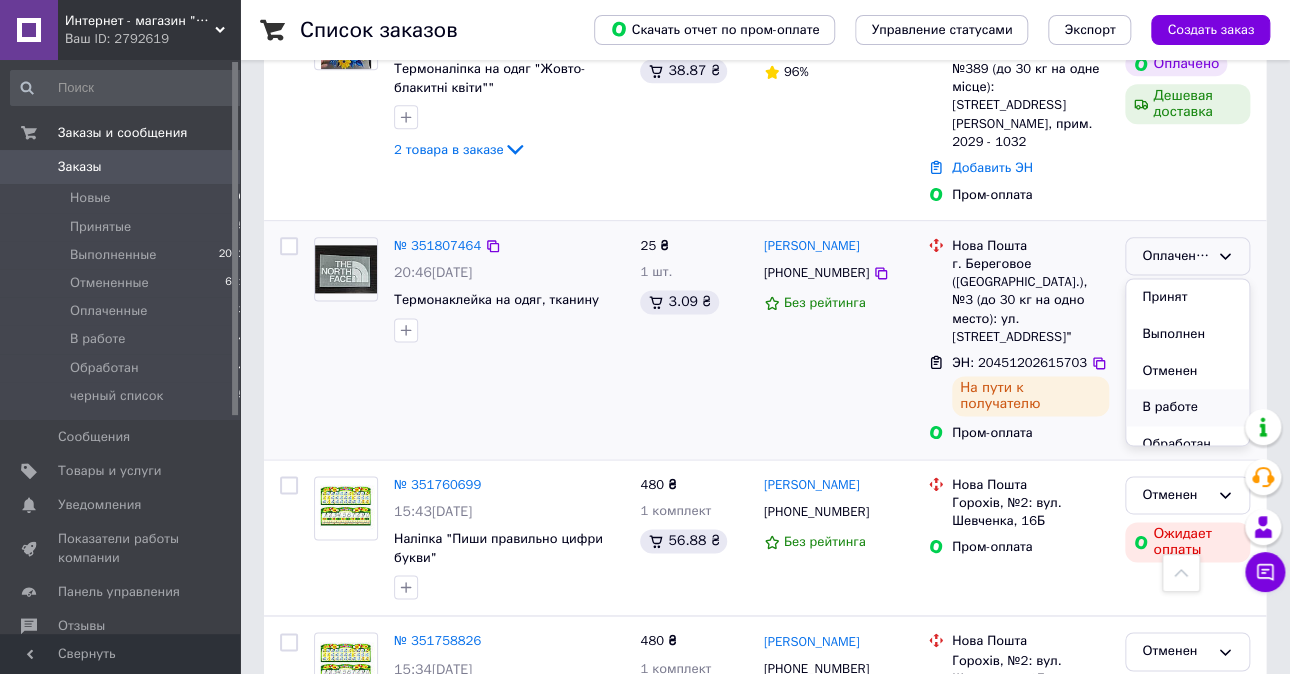 click on "В работе" at bounding box center (1187, 407) 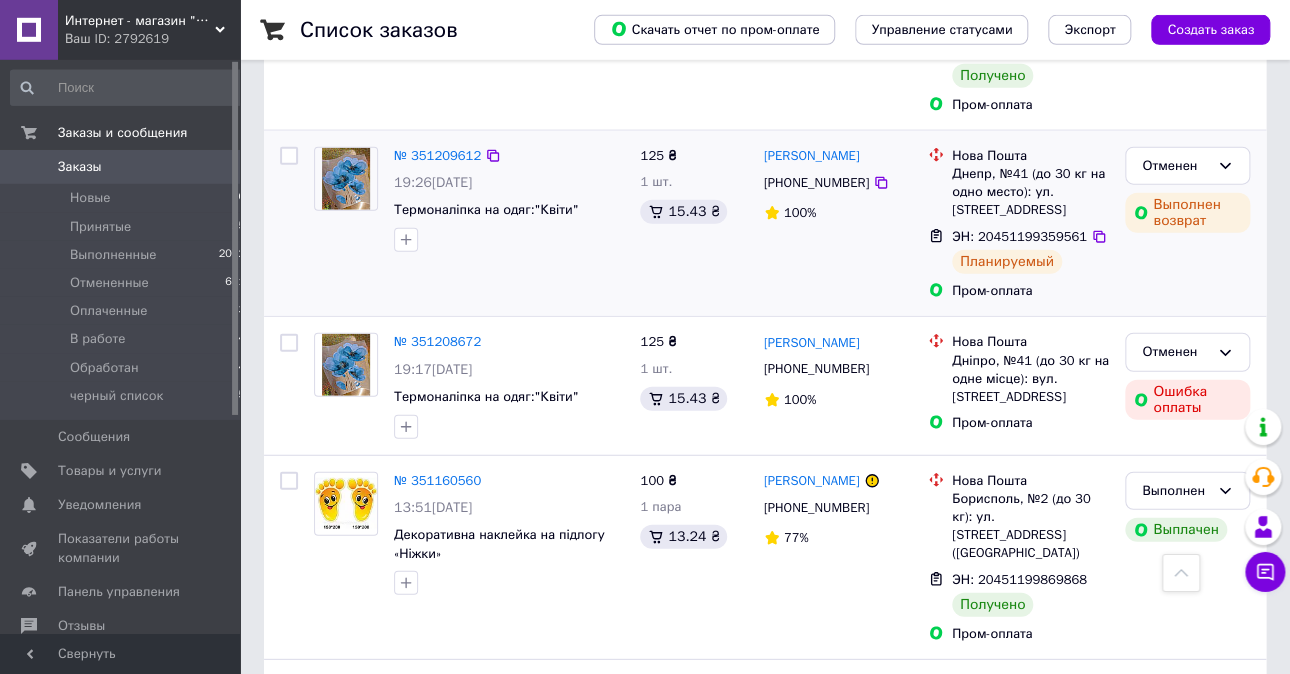 scroll, scrollTop: 2006, scrollLeft: 0, axis: vertical 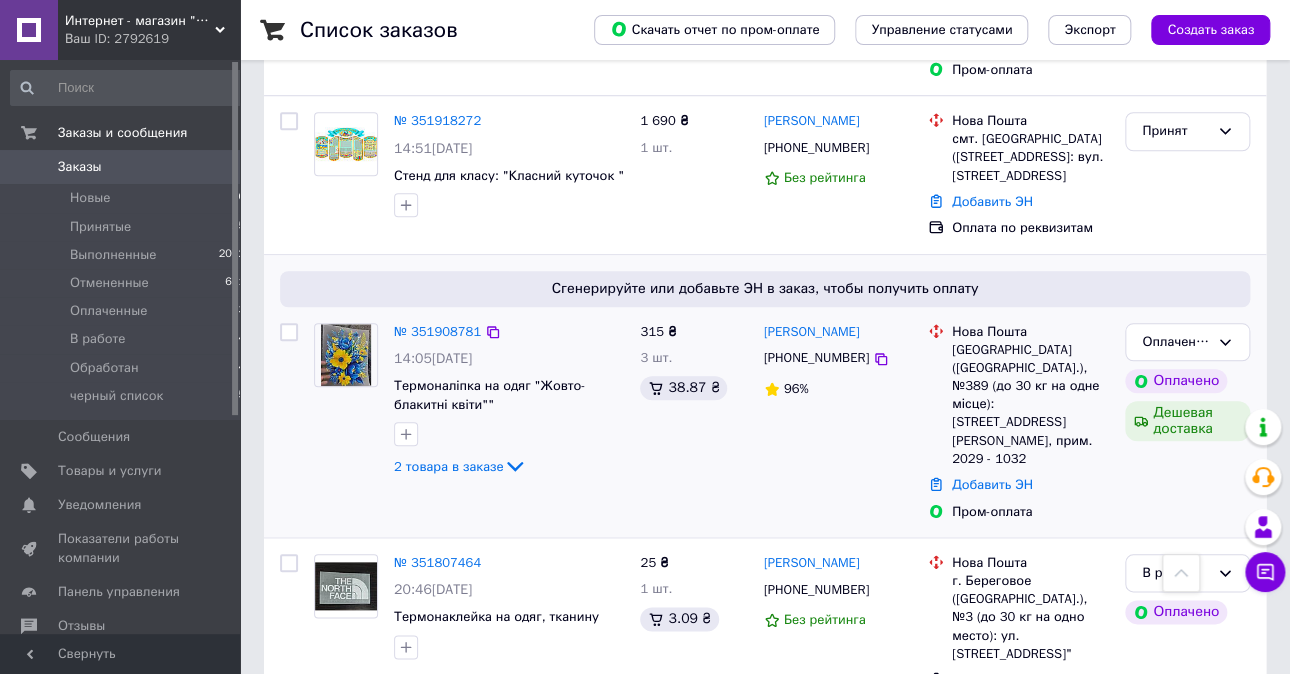 click at bounding box center [346, 355] 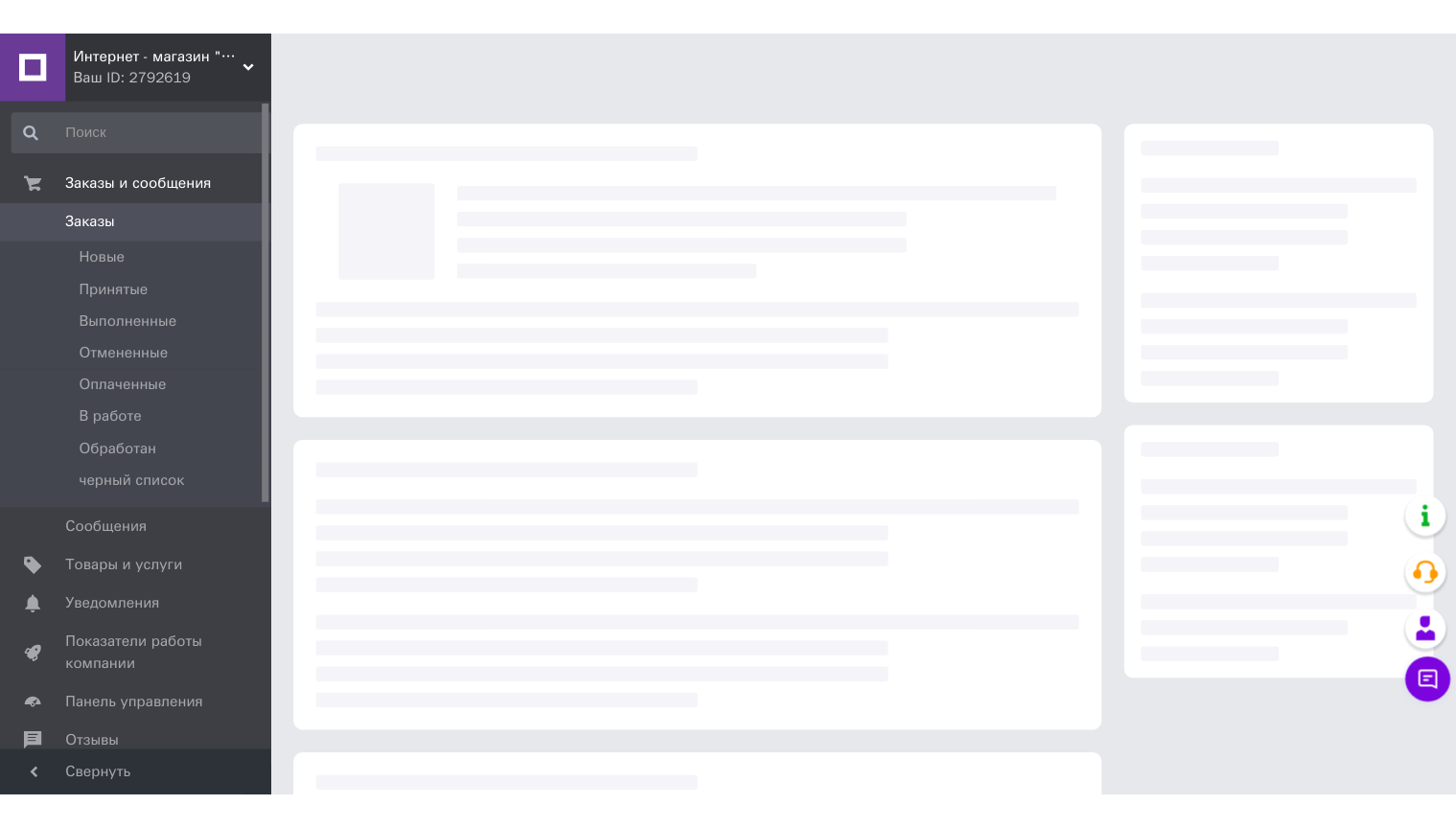 scroll, scrollTop: 0, scrollLeft: 0, axis: both 